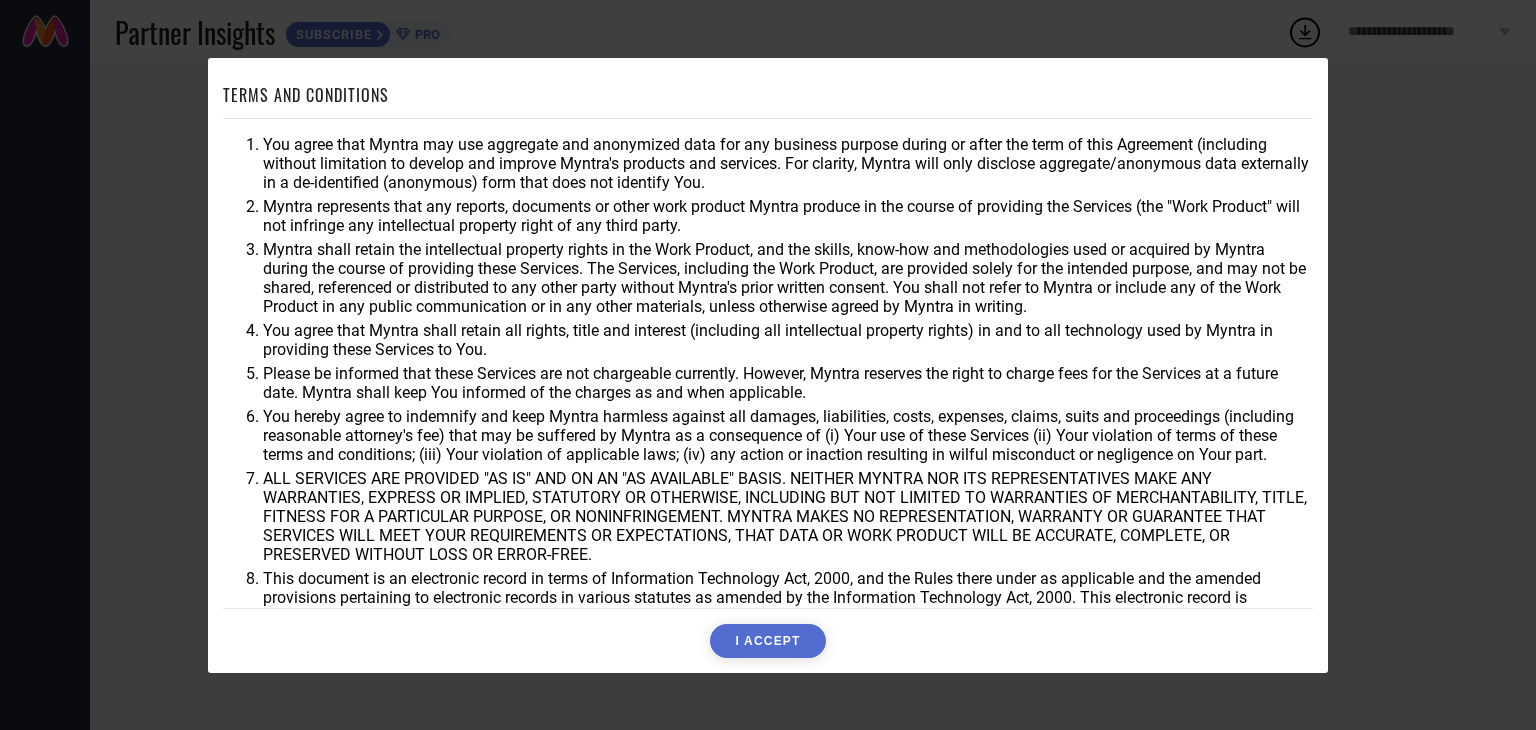 scroll, scrollTop: 0, scrollLeft: 0, axis: both 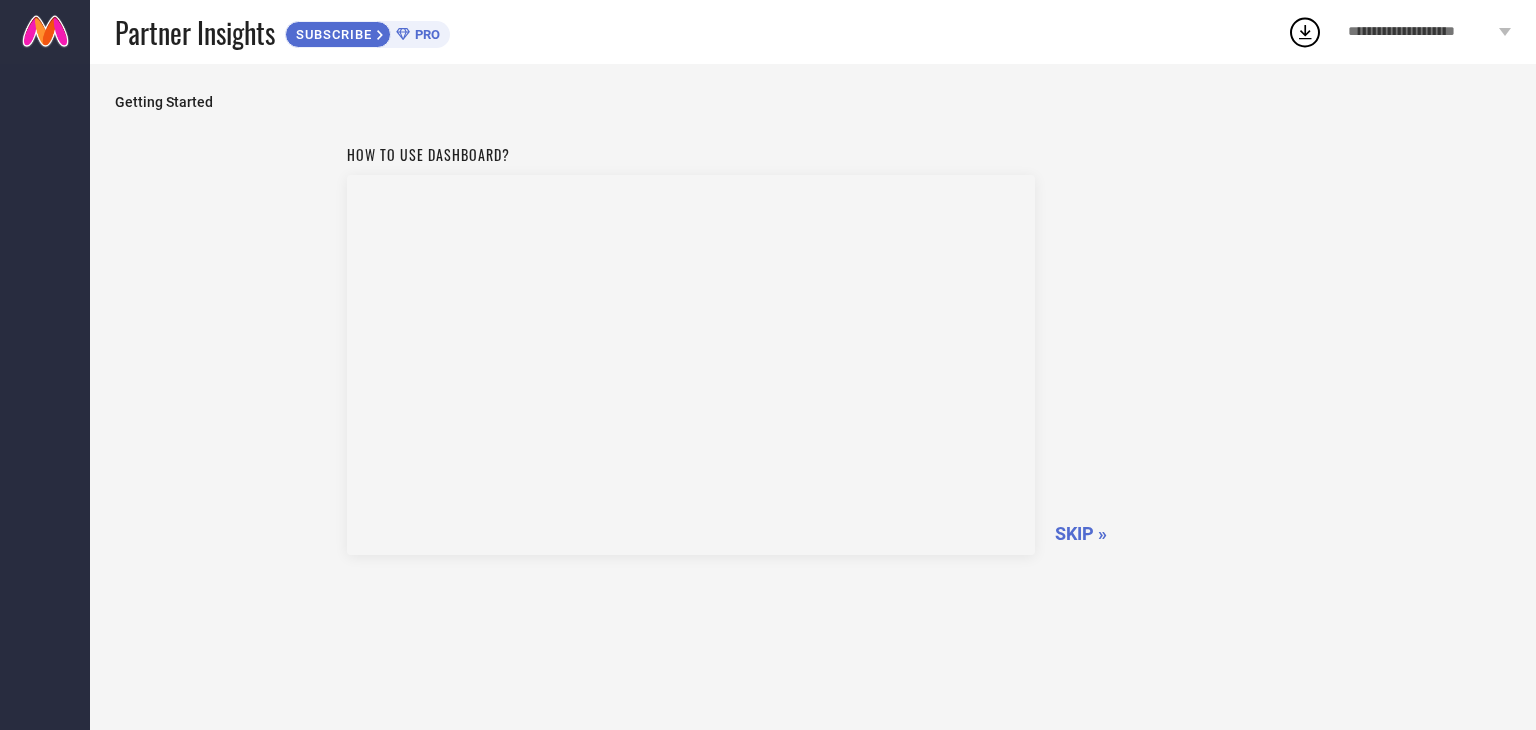 click 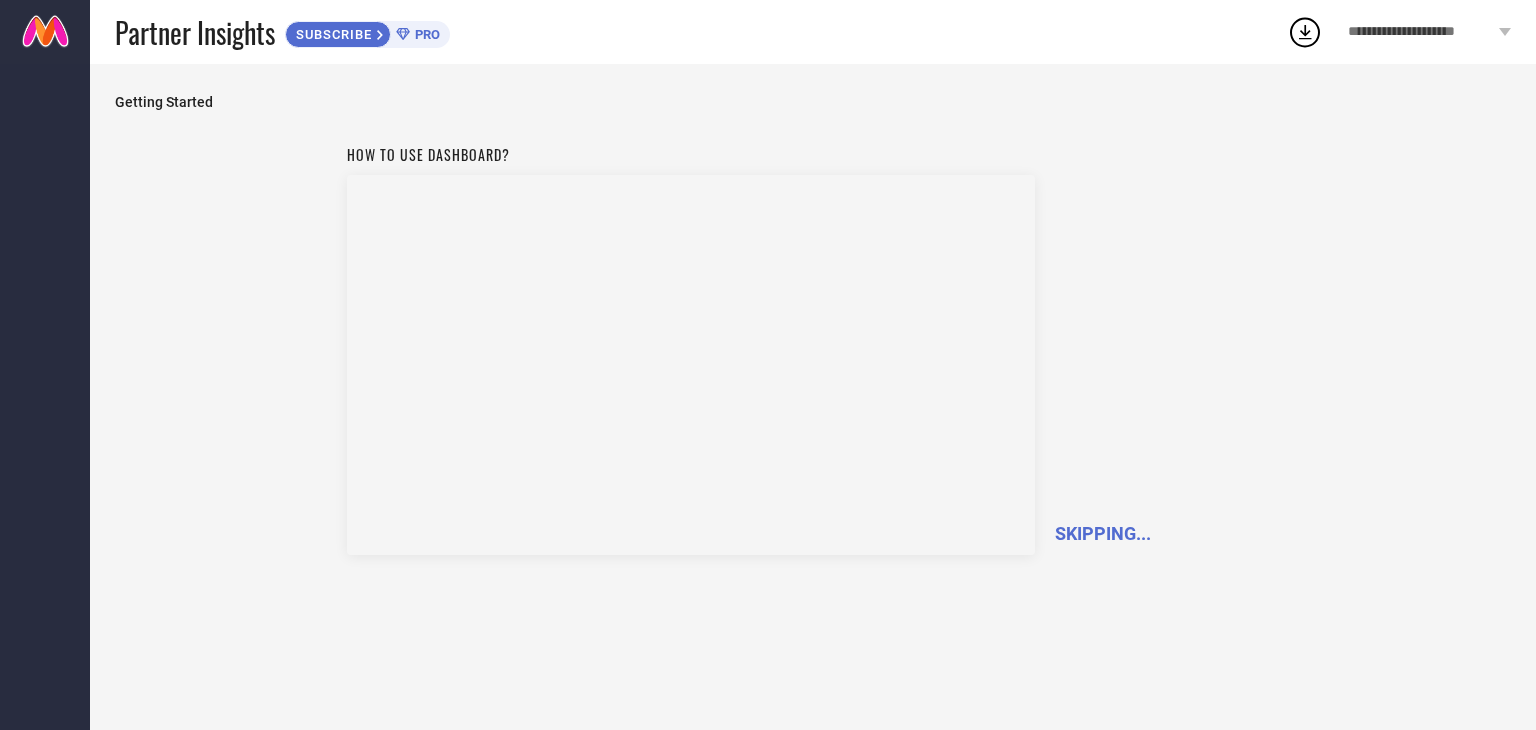 click on "SKIPPING..." at bounding box center [1103, 533] 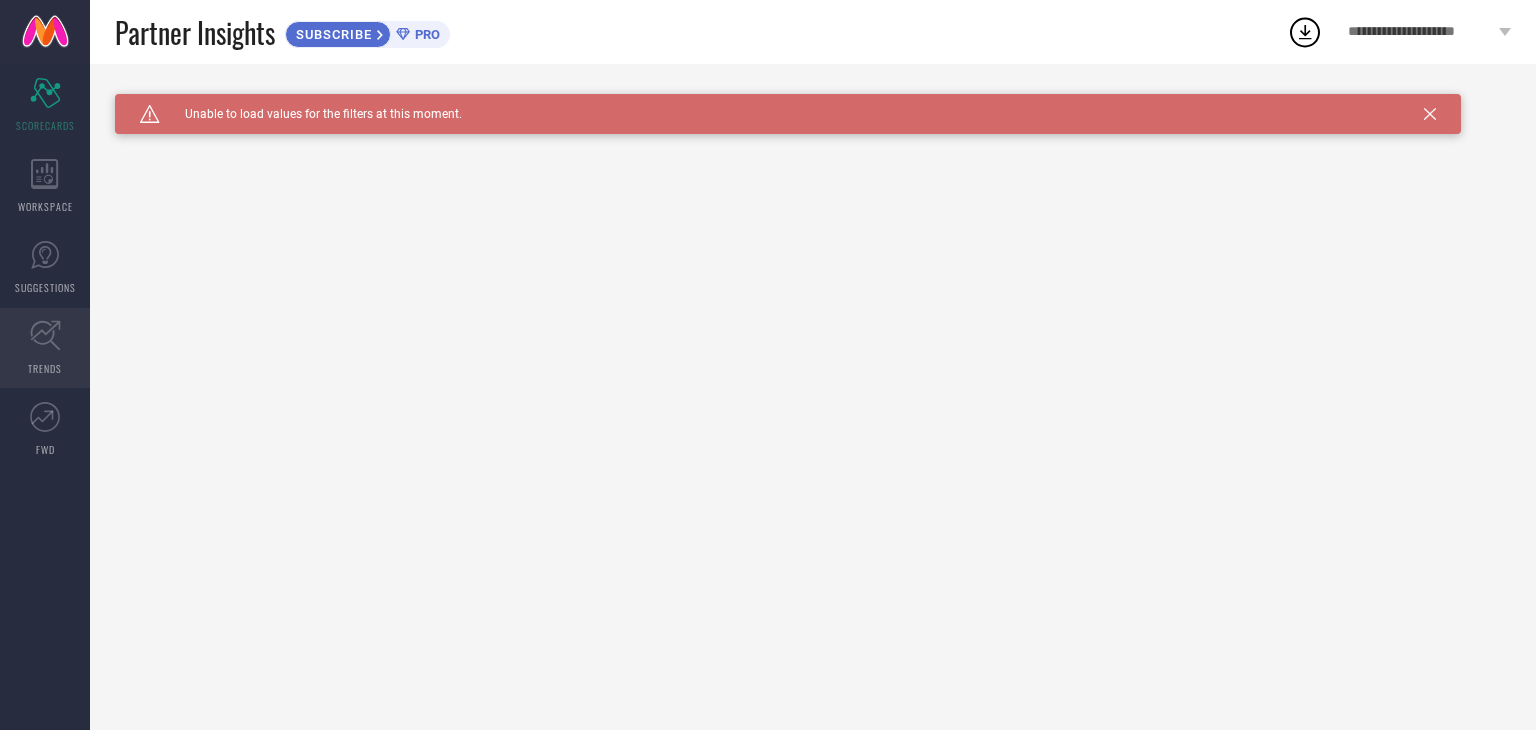 click 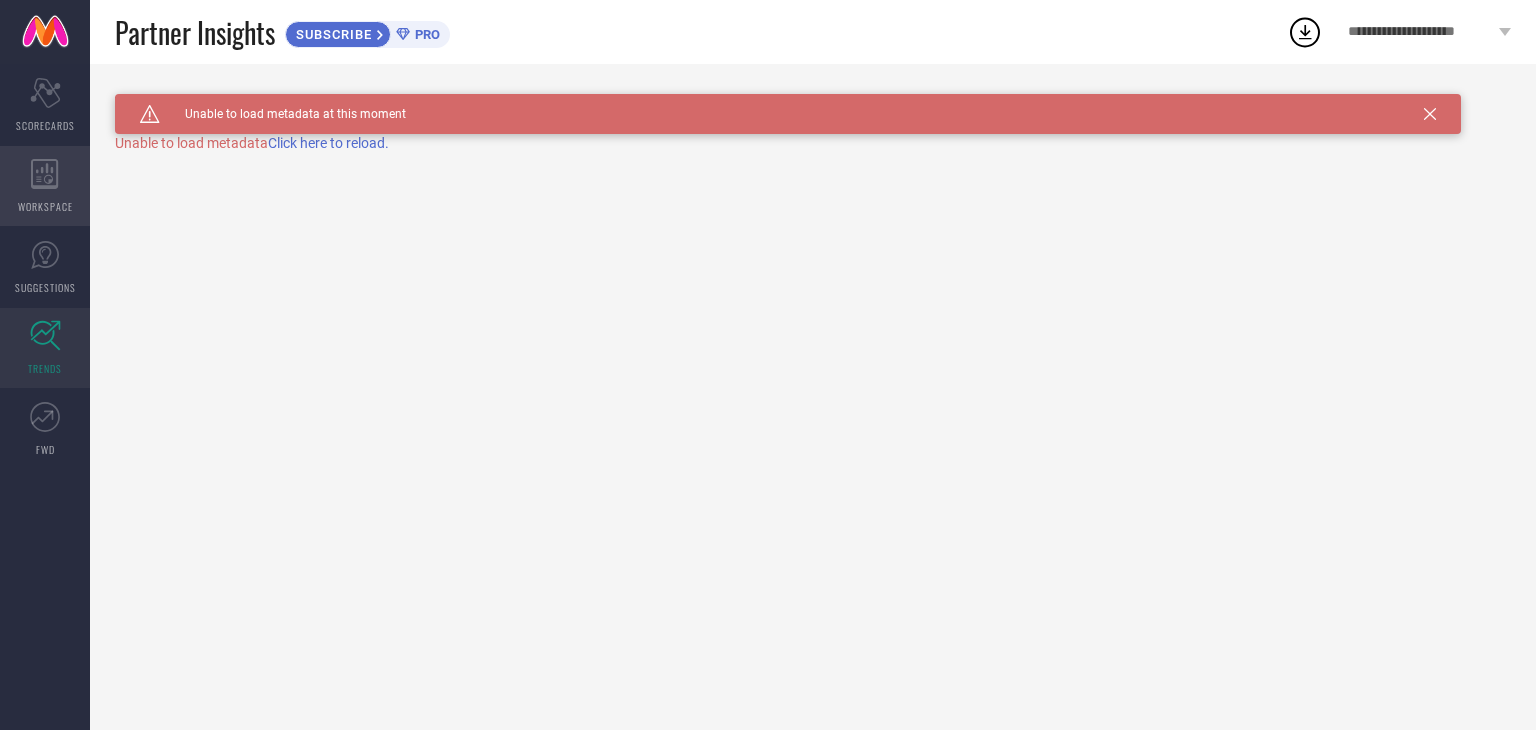 click on "WORKSPACE" at bounding box center (45, 186) 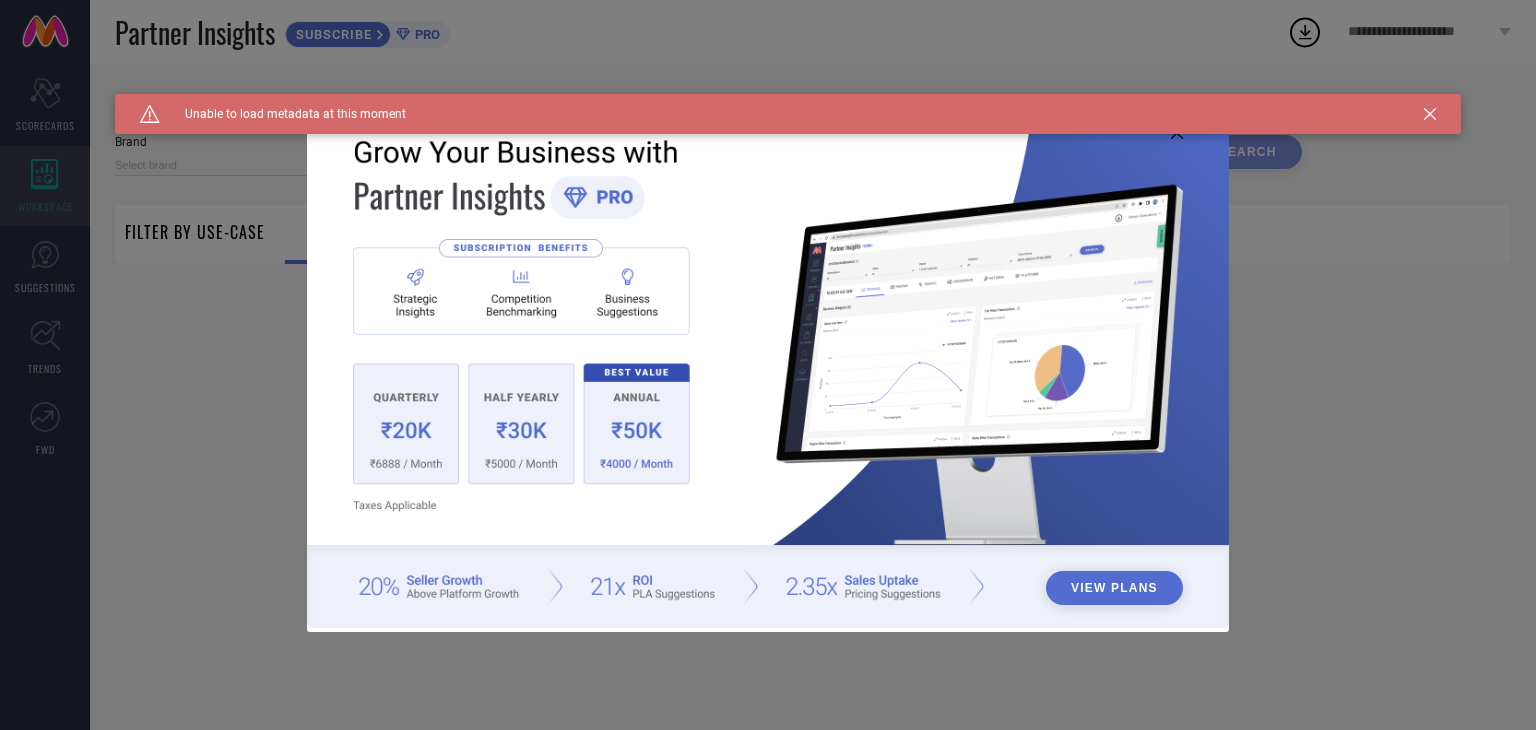 type on "1 STOP FASHION" 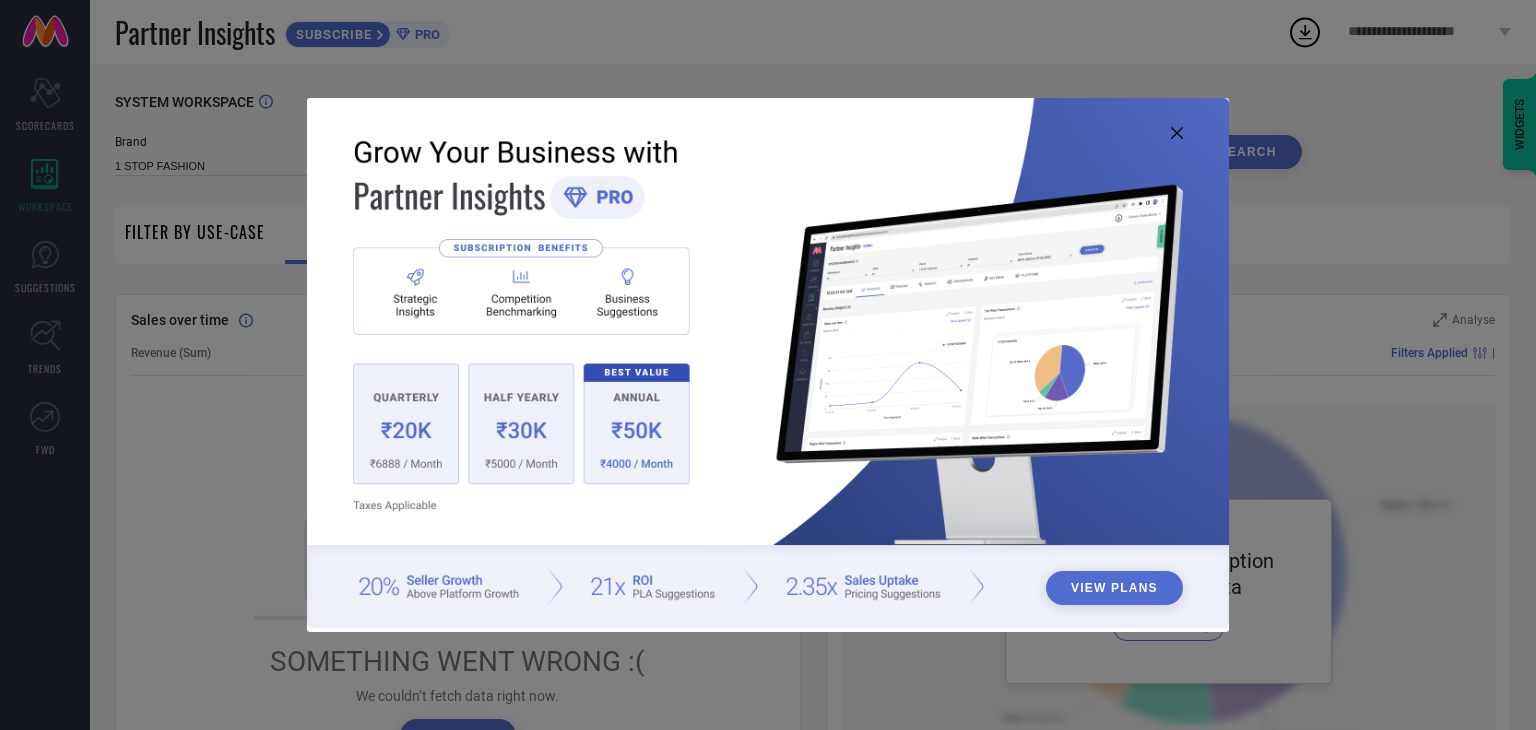 click 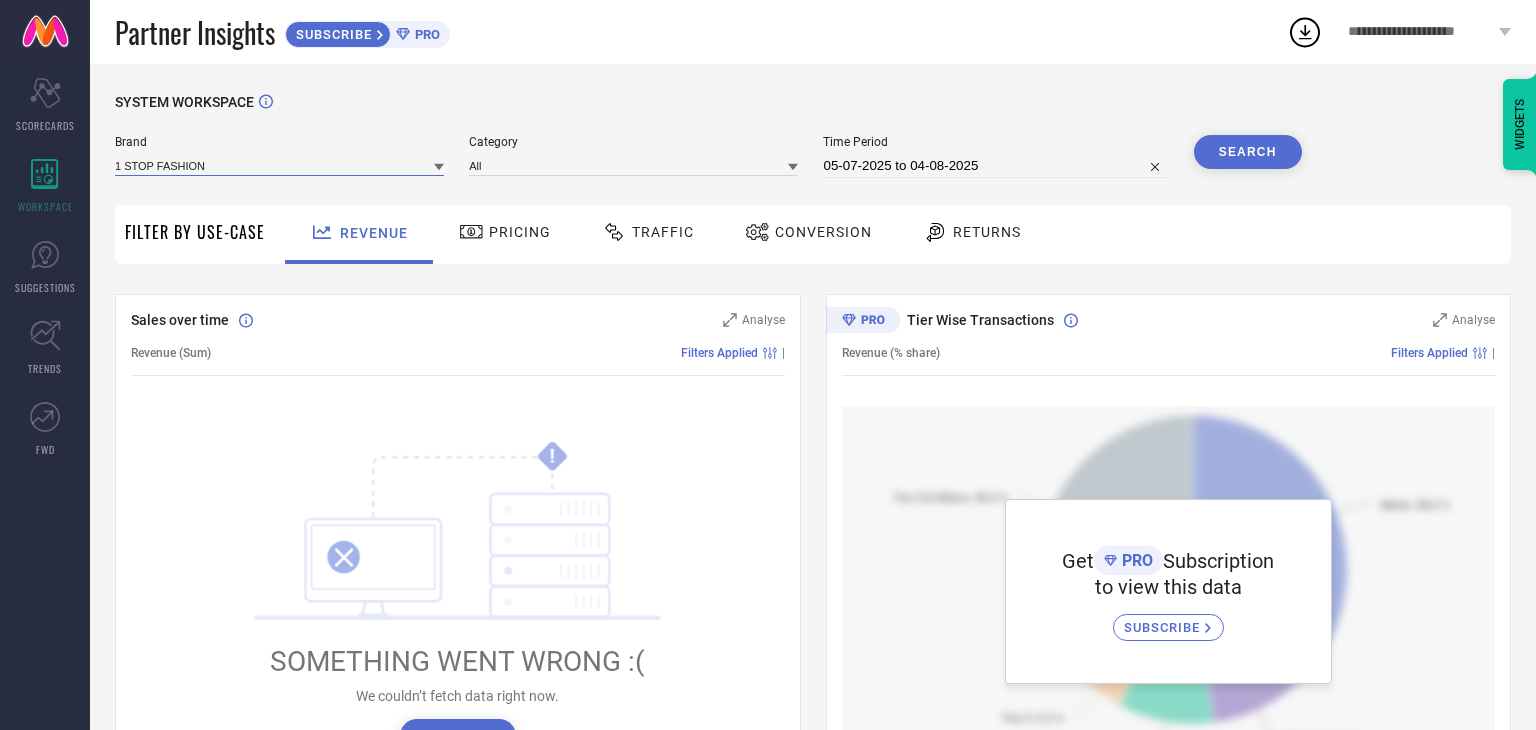 click at bounding box center (279, 165) 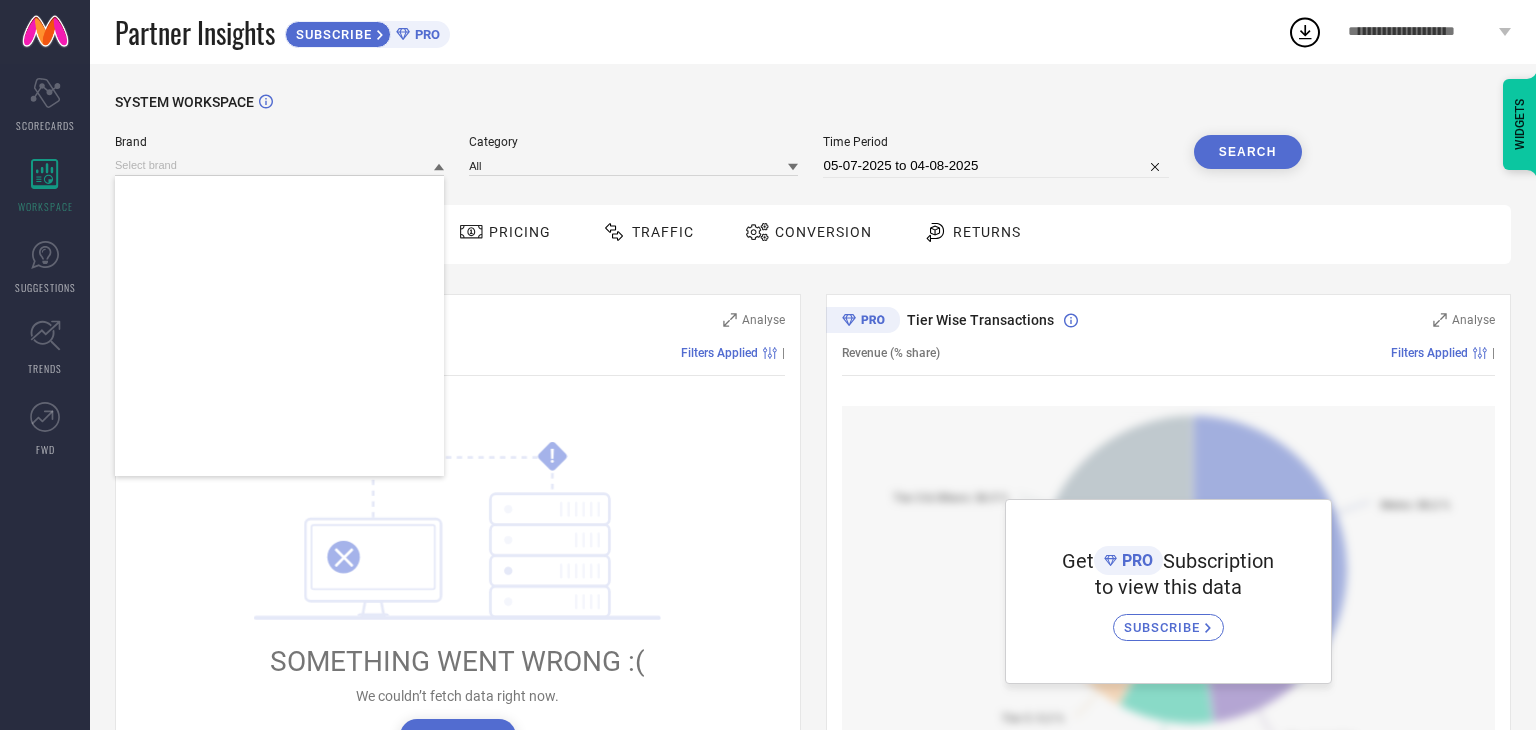 scroll, scrollTop: 181833, scrollLeft: 0, axis: vertical 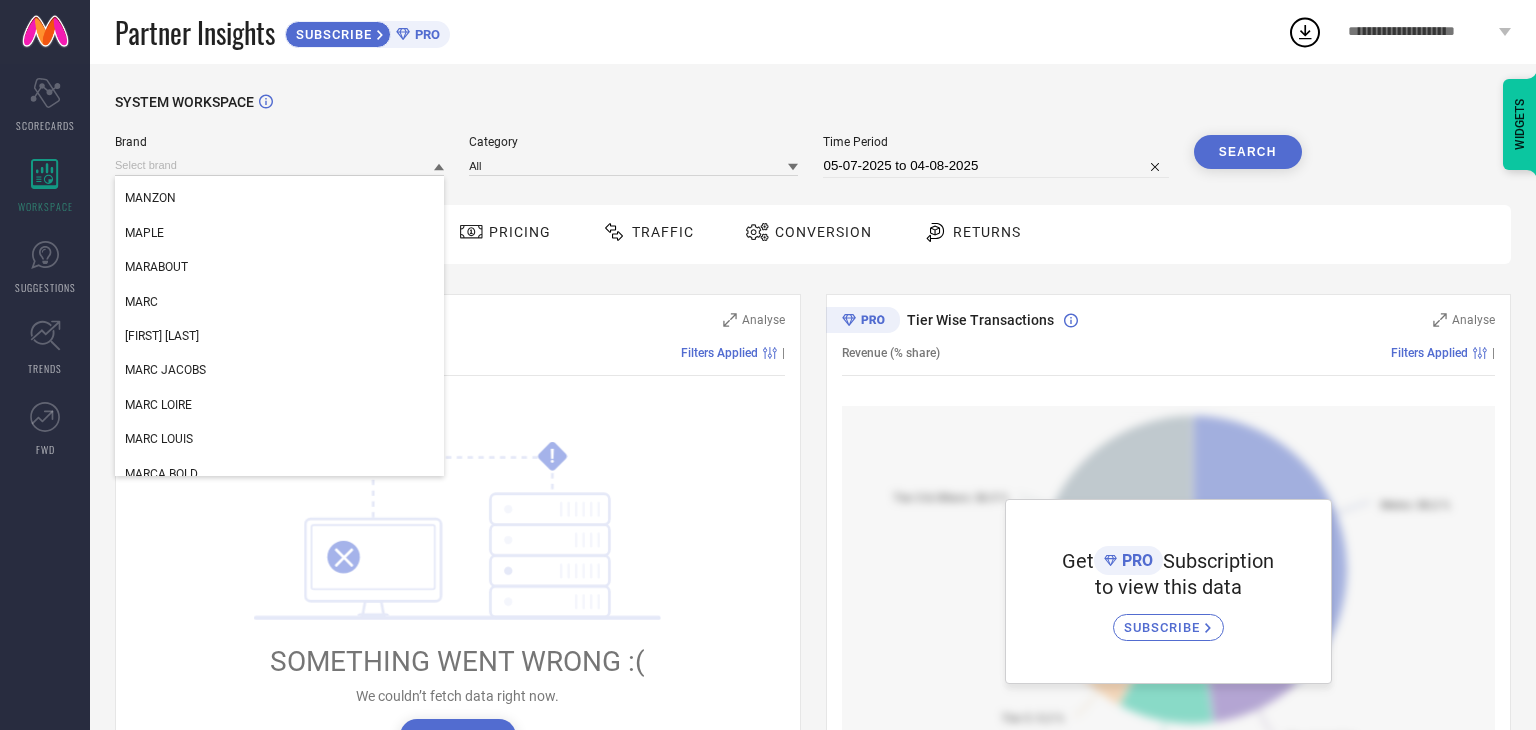 click on "SYSTEM WORKSPACE Brand MANU MANU DESIGNER MANVAA MANY FROCKS & MANYAVAR MANZON MAPLE MARABOUT MARC MARC ANTHONY MARC JACOBS MARC LOIRE MARC LOUIS MARCA BOLD MARCA DISATI MARCH BY FABLESTREET MARCHE MARCIA Category All Time Period [DATE] to [DATE] Search Filter By Use-Case Revenue Pricing Traffic Conversion Returns Sales over time Analyse Revenue (Sum) Filters Applied | ! SOMETHING WENT WRONG :( We couldn’t fetch data right now. ↻ Reload Tier Wise Transactions Analyse Revenue (% share) Filters Applied | Get PRO Subscription to view this data SUBSCRIBE Region Wise Transactions Analyse Revenue (% share) Filters Applied | Get PRO Subscription to view this data SUBSCRIBE State Wise Transactions Analyse Revenue (% share) Filters Applied | Get PRO Subscription to view this data SUBSCRIBE WIDGETS" at bounding box center [813, 706] 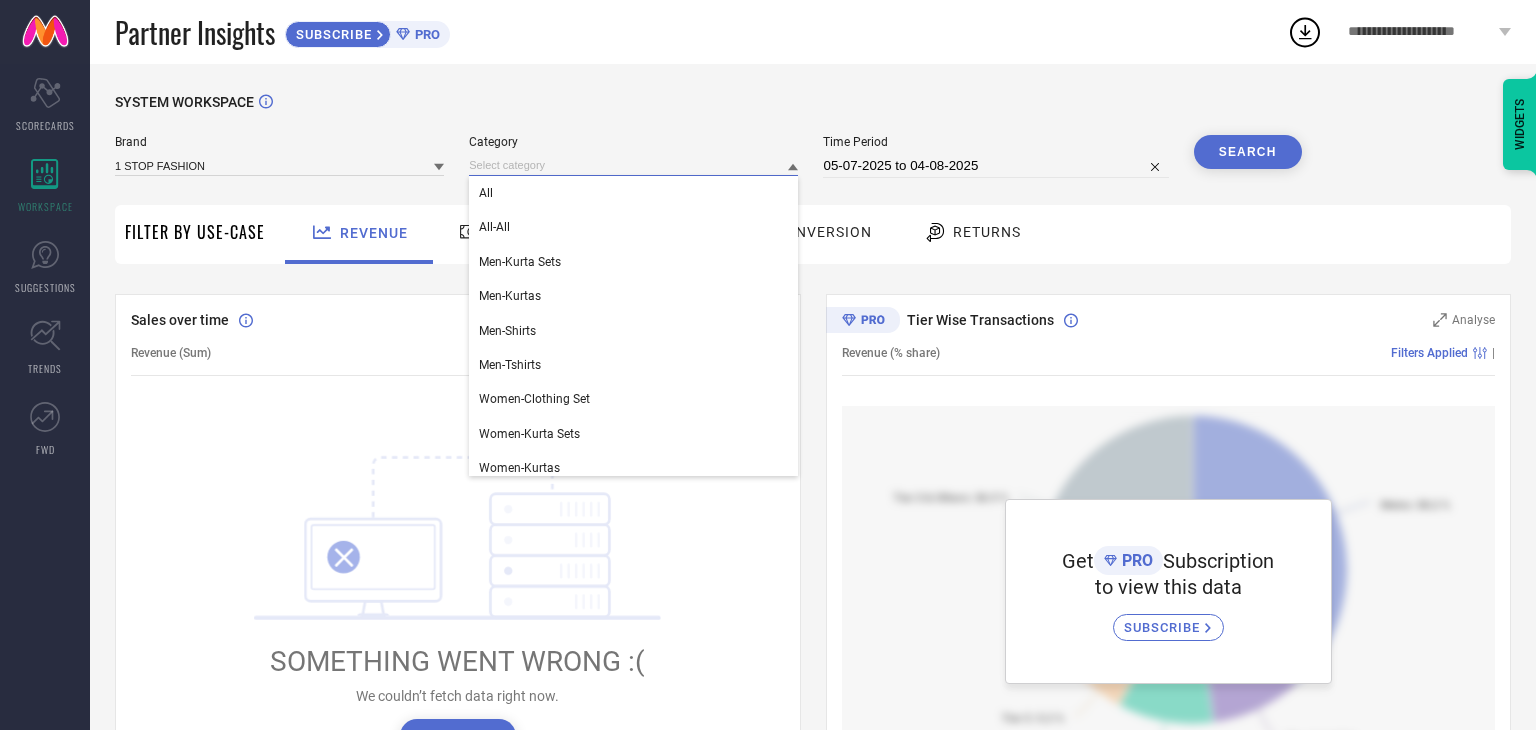 click at bounding box center (633, 165) 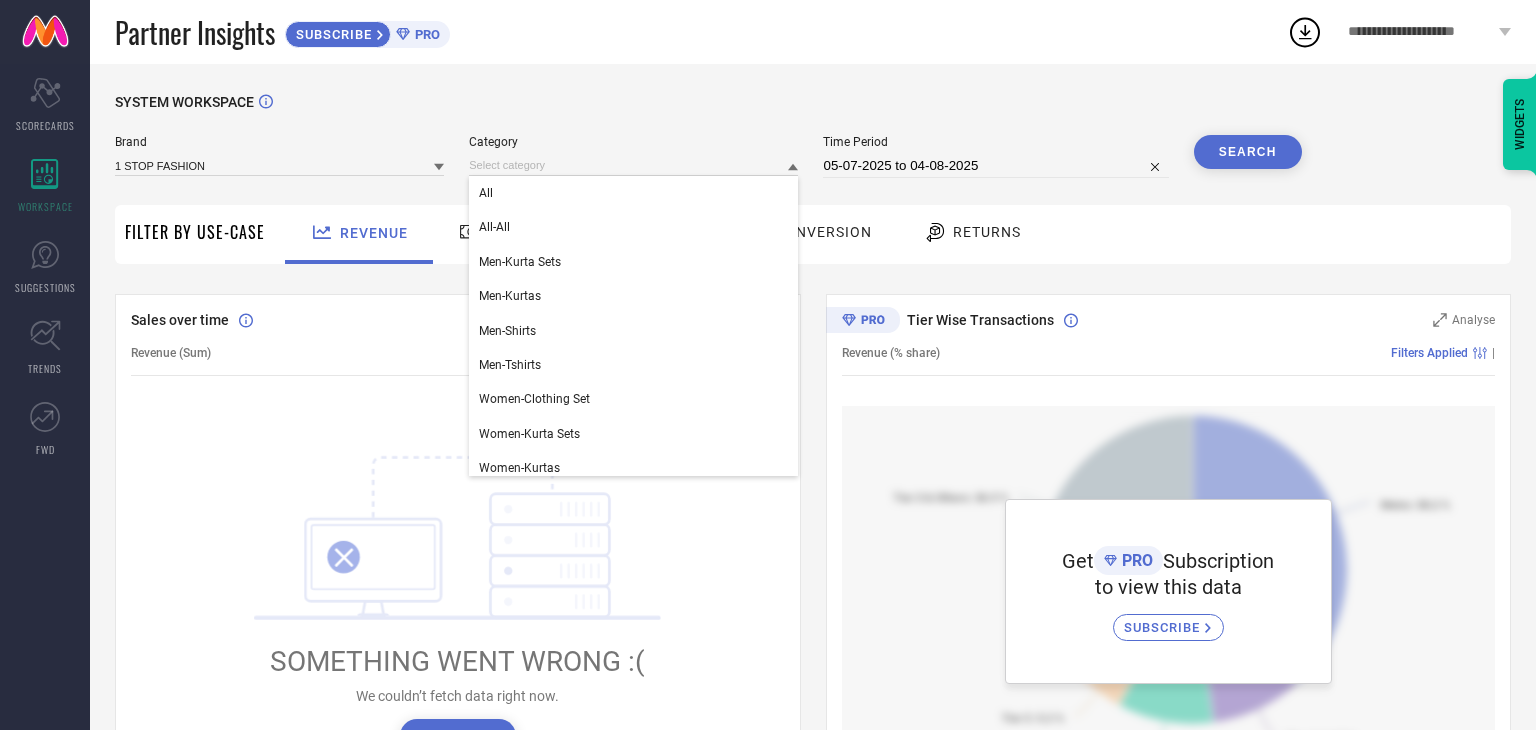 click on "SYSTEM WORKSPACE" at bounding box center [813, 114] 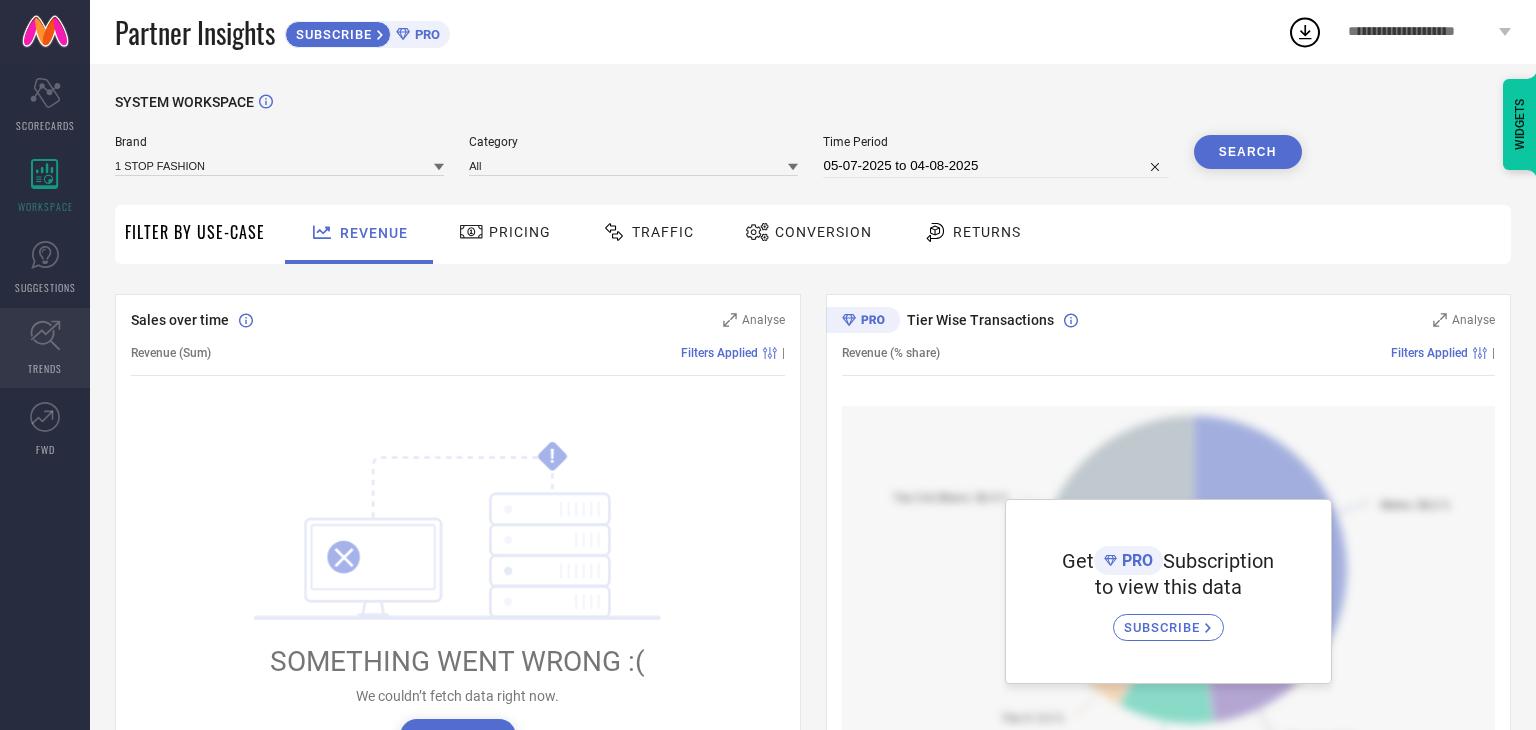 click 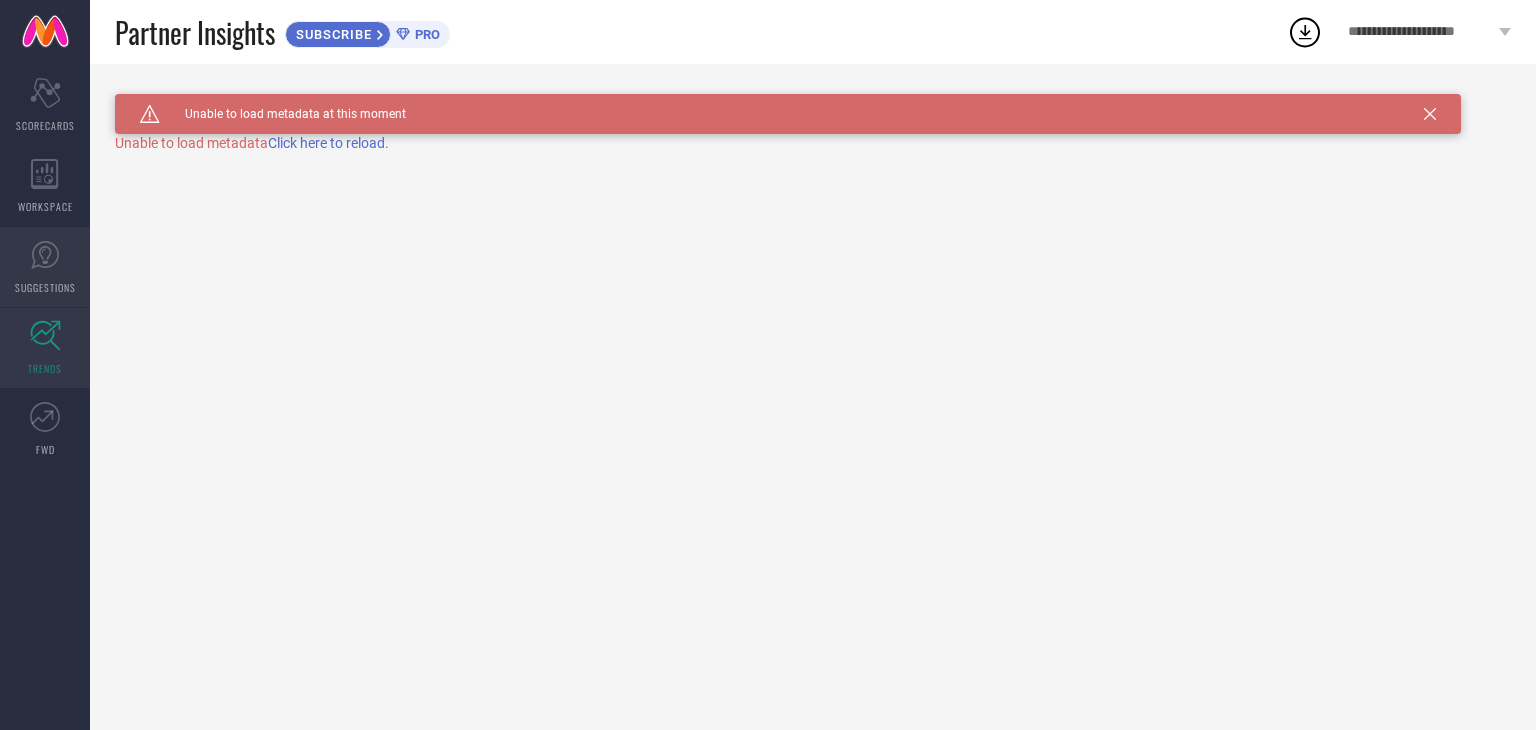 click on "SUGGESTIONS" at bounding box center [45, 287] 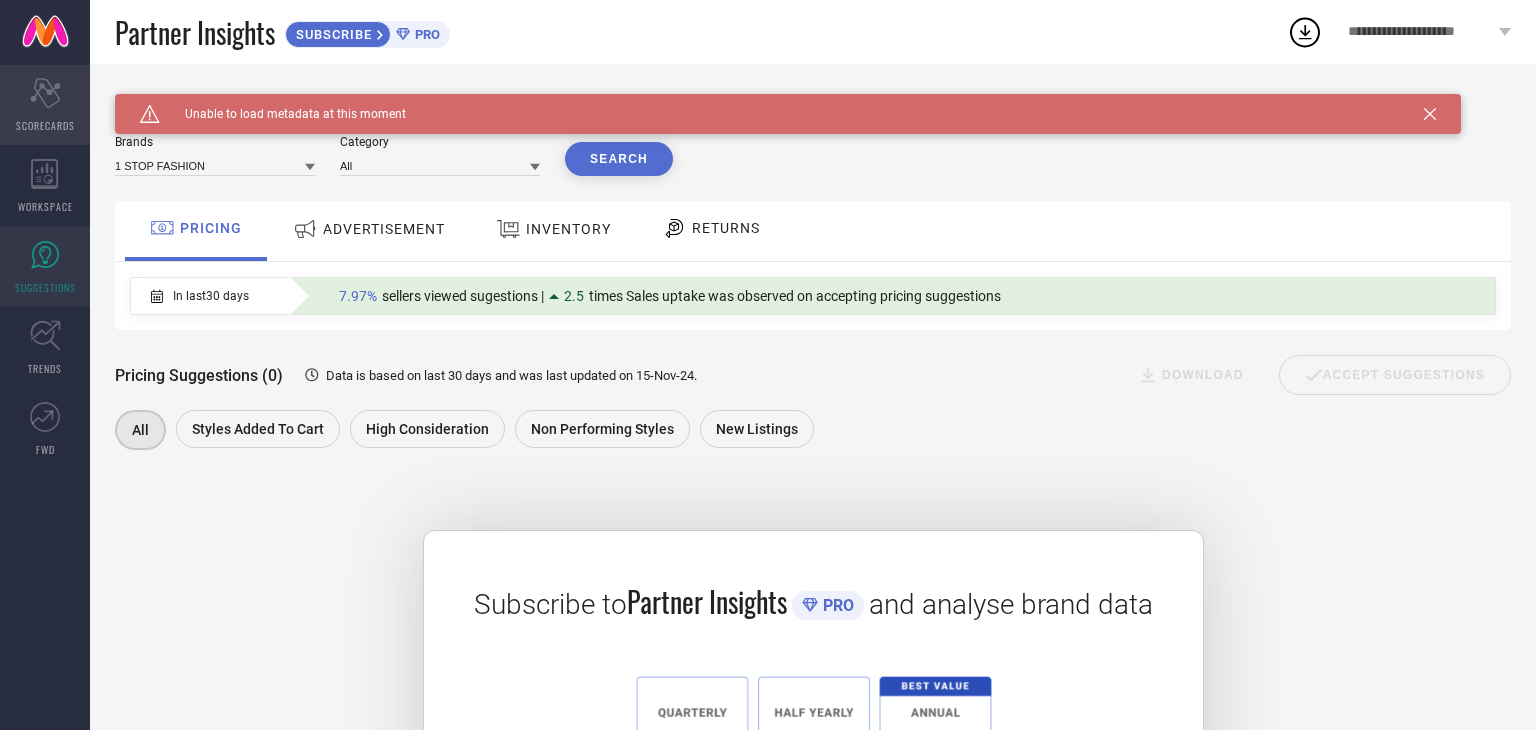 click on "Scorecard SCORECARDS" at bounding box center (45, 105) 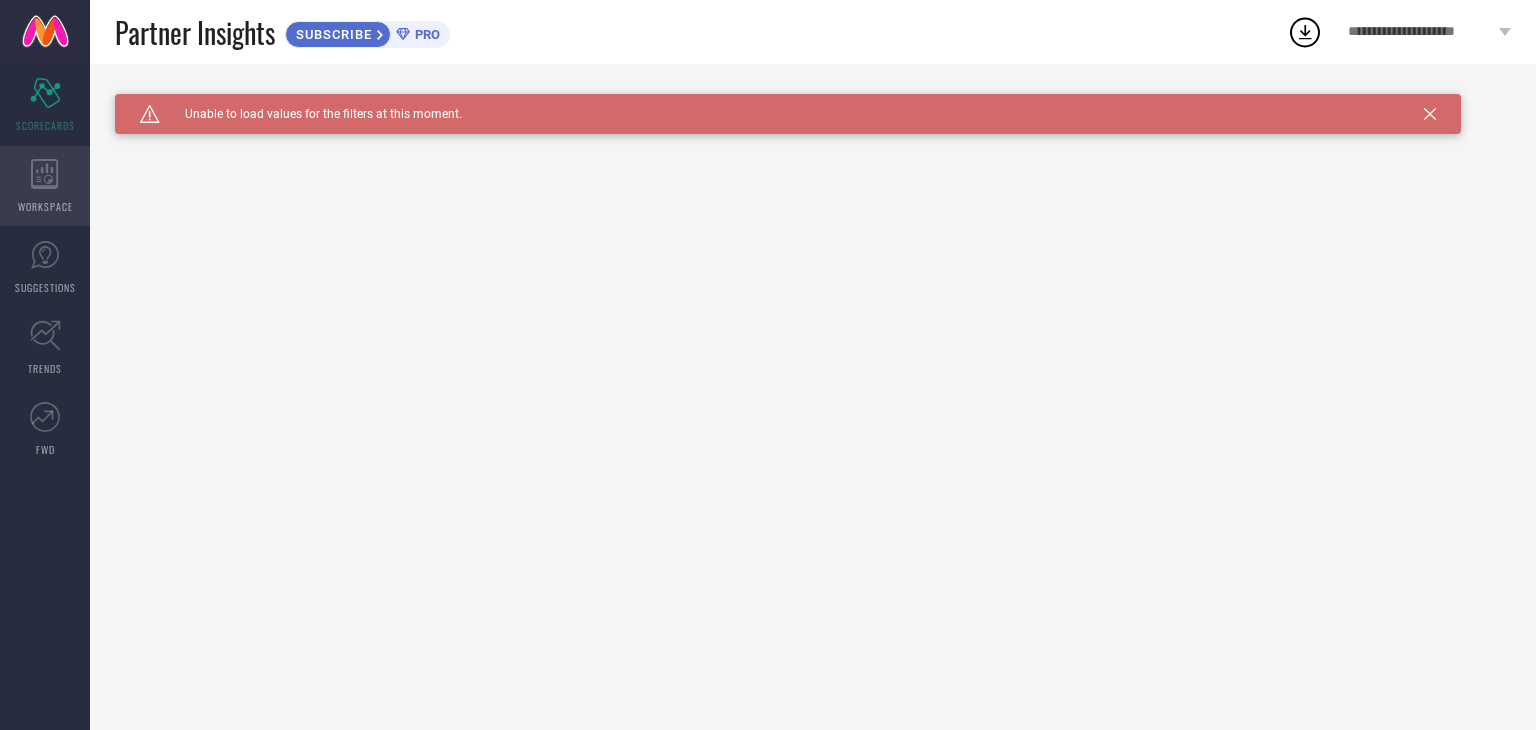 click 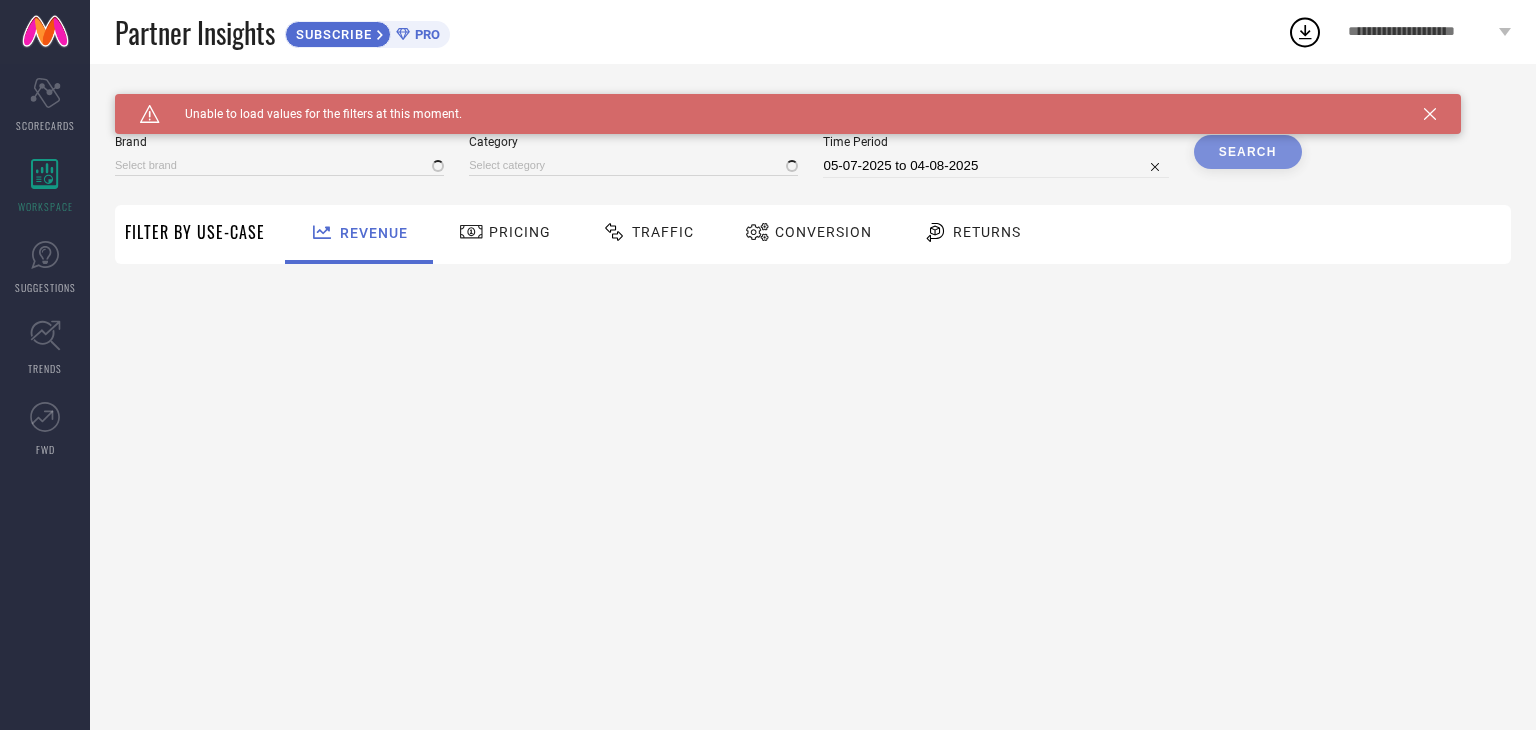 type on "1 STOP FASHION" 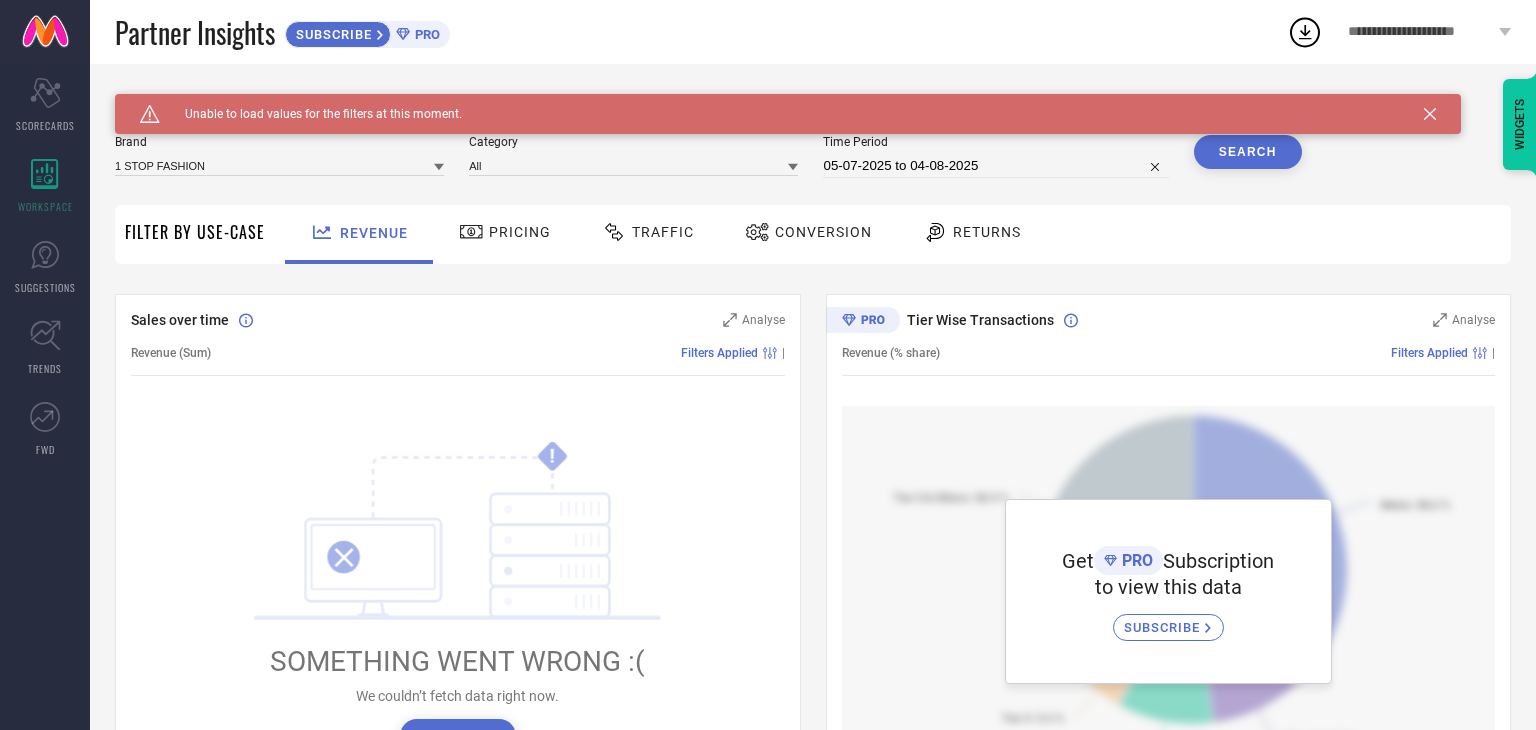 click on "Pricing" at bounding box center [520, 232] 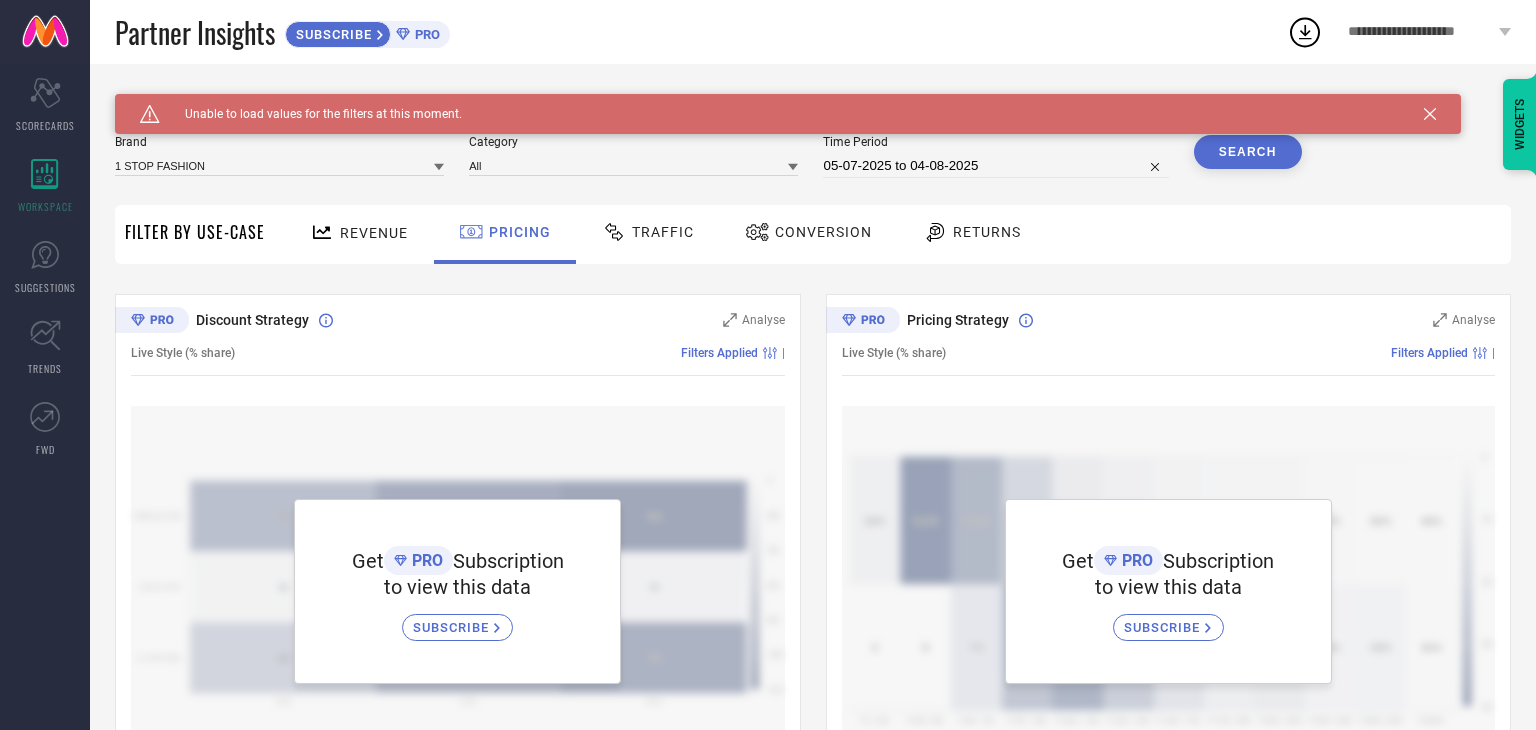 click on "Traffic" at bounding box center (663, 232) 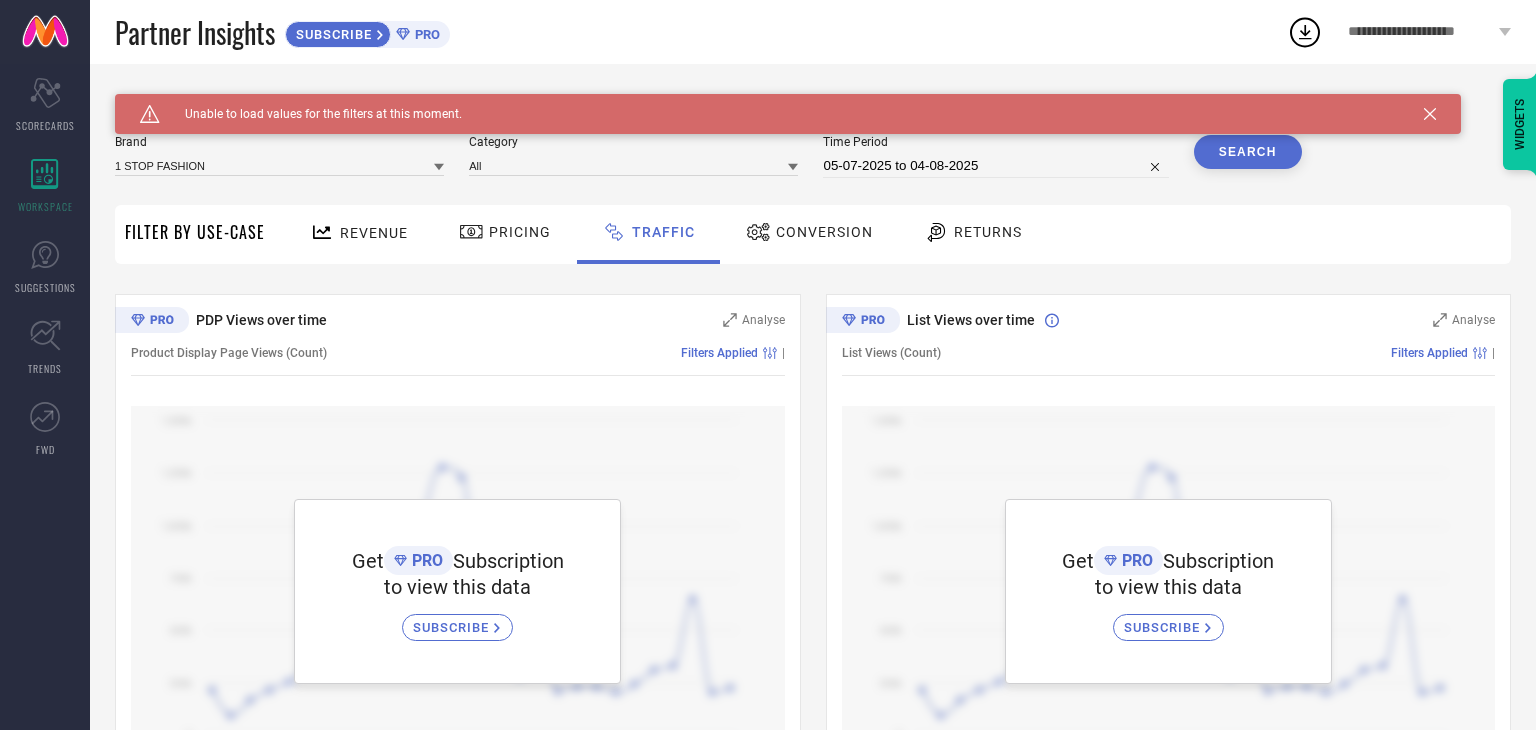 click on "Conversion" at bounding box center [824, 232] 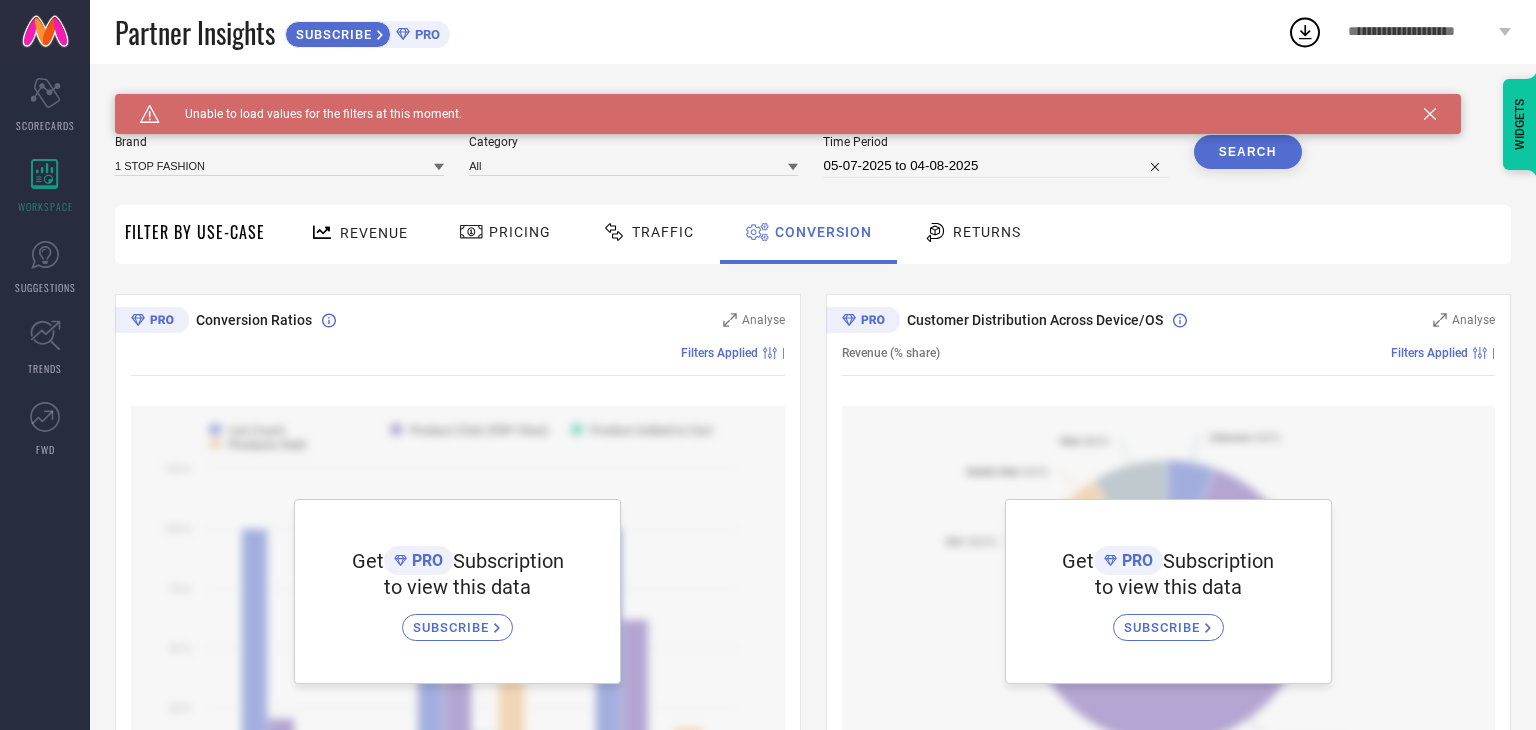 click on "Returns" at bounding box center (987, 232) 